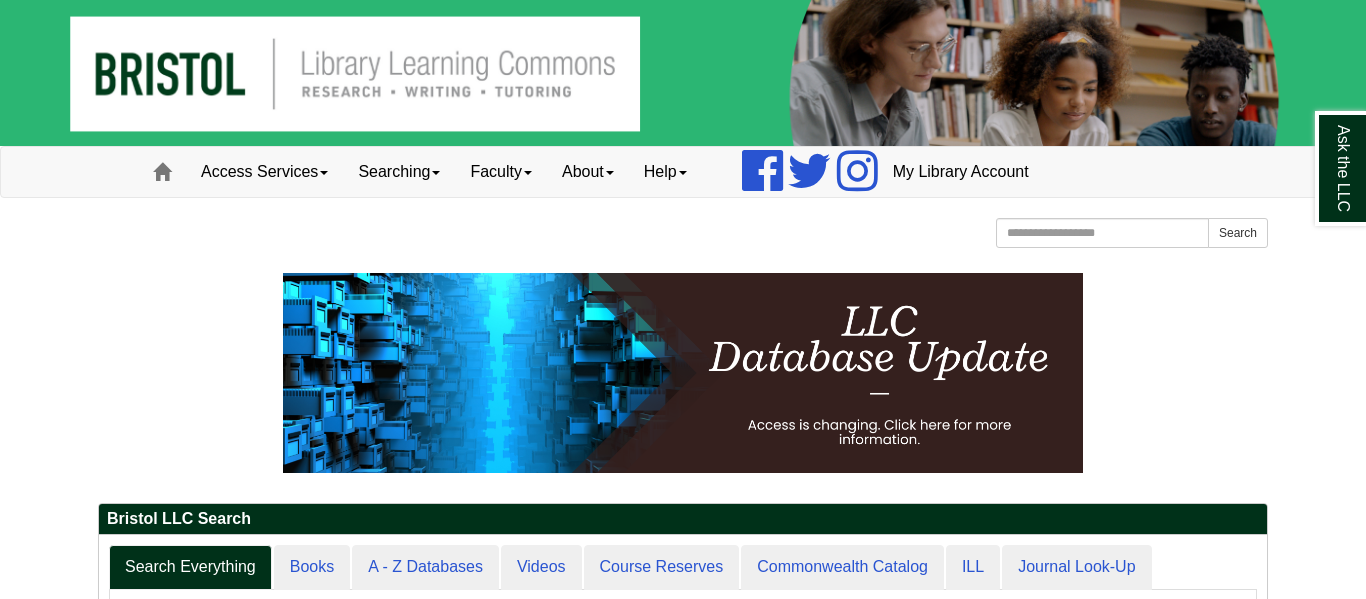 scroll, scrollTop: 0, scrollLeft: 0, axis: both 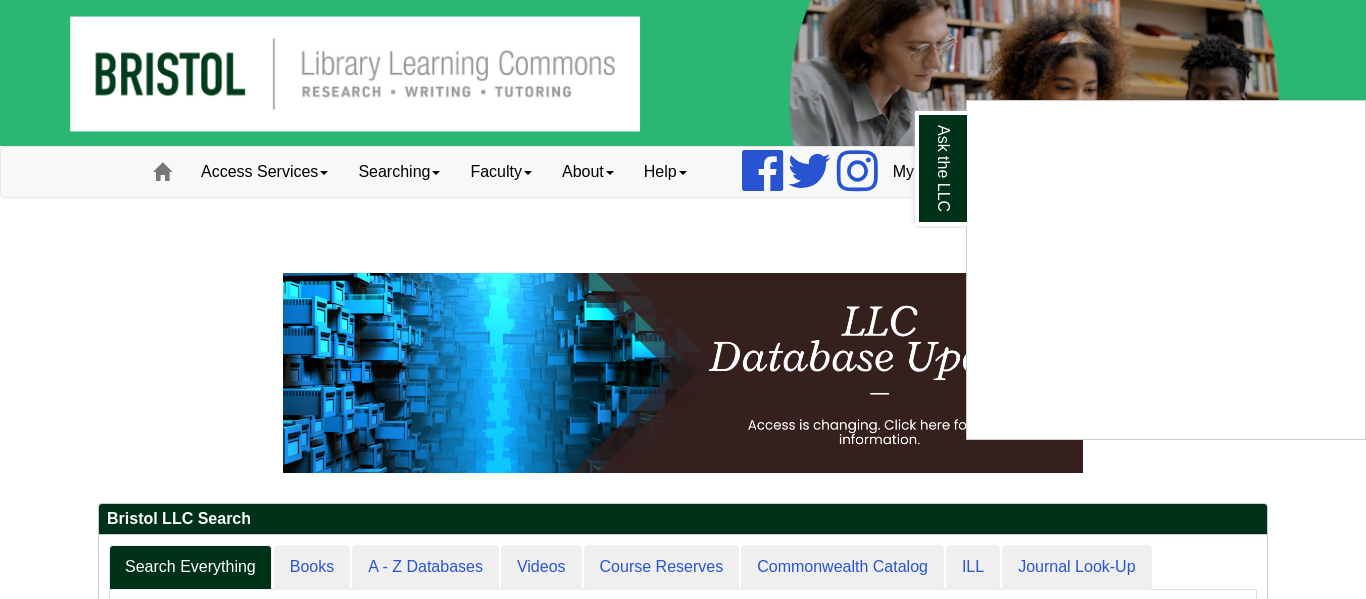 click at bounding box center [683, 299] 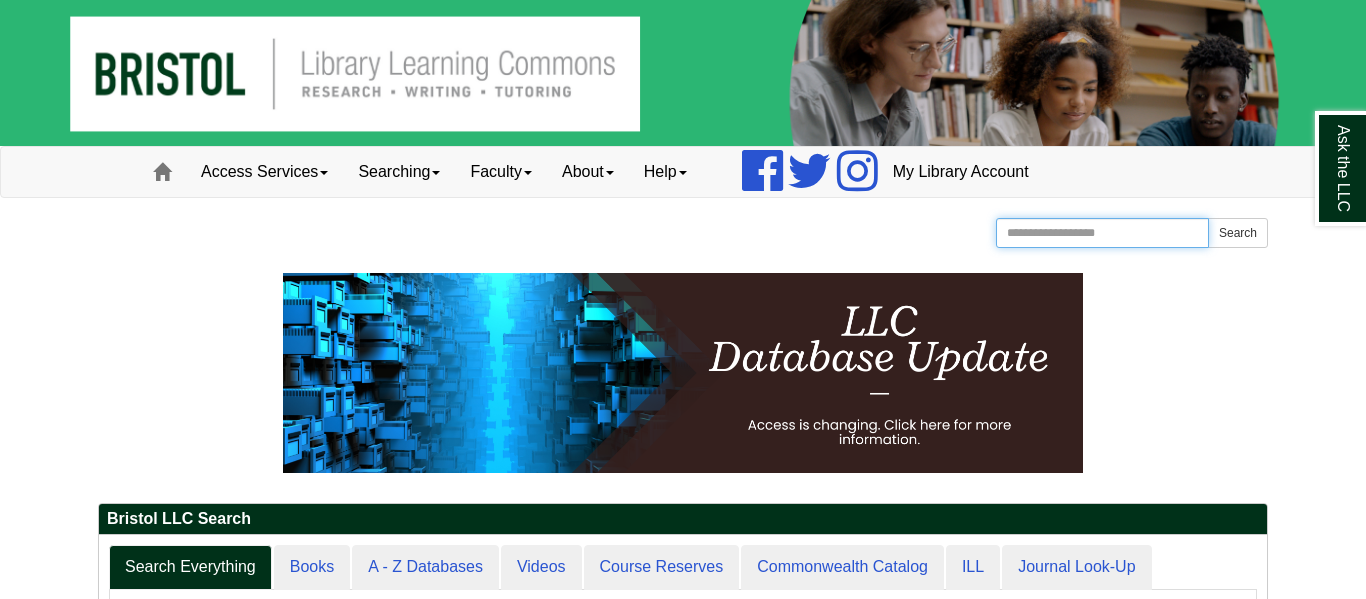 click on "Search the Website" at bounding box center [1102, 233] 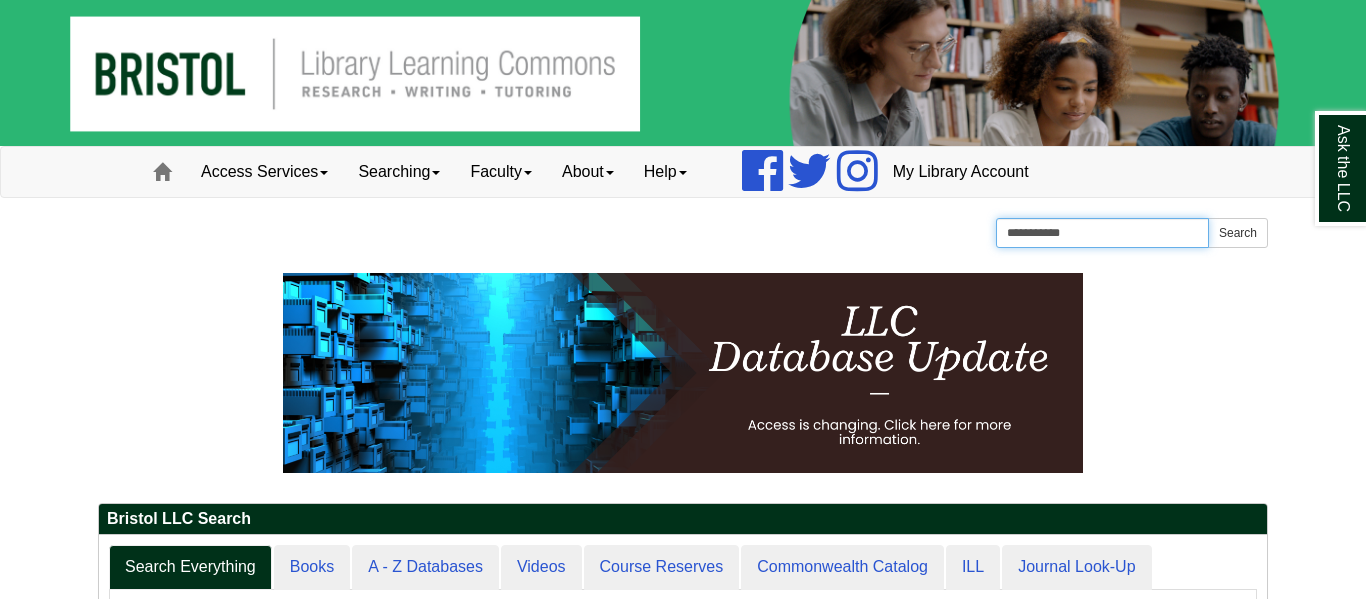 type on "**********" 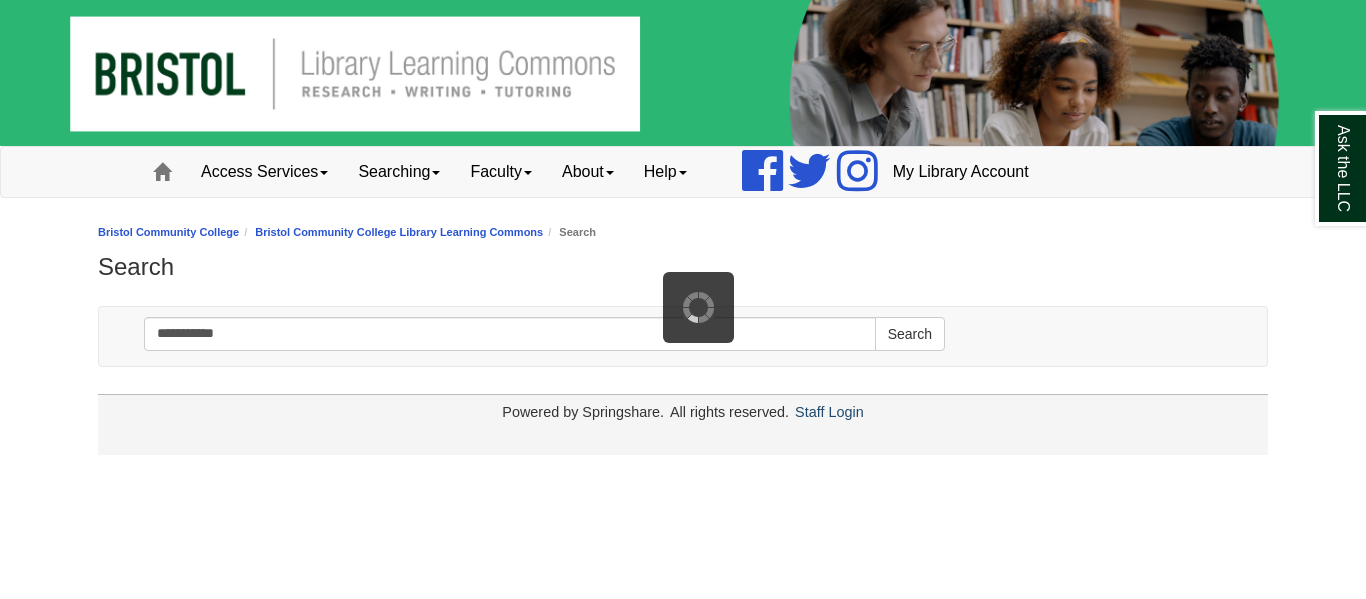 scroll, scrollTop: 0, scrollLeft: 0, axis: both 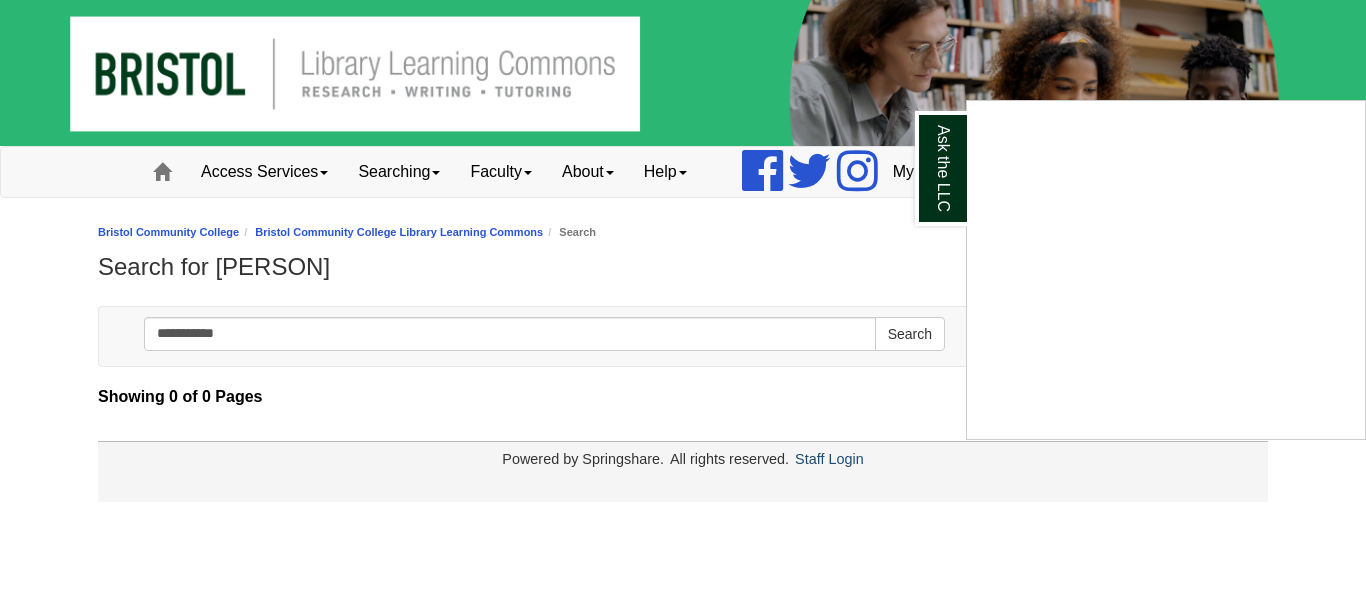 click at bounding box center (683, 299) 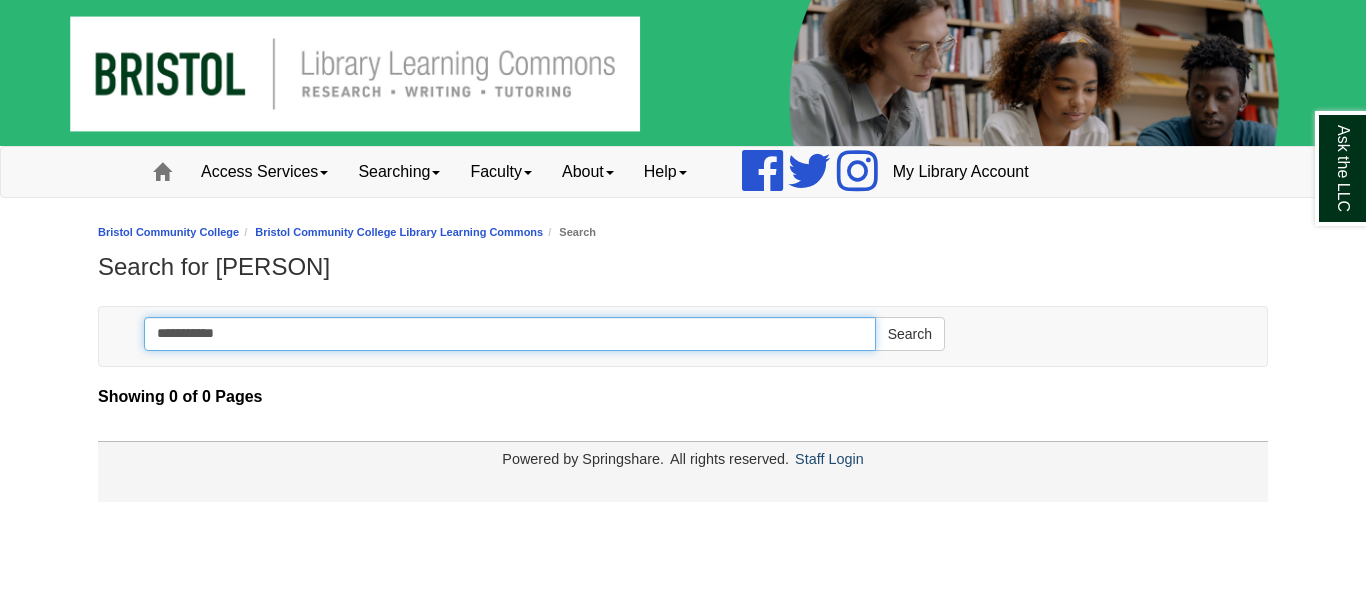 click on "**********" at bounding box center [510, 334] 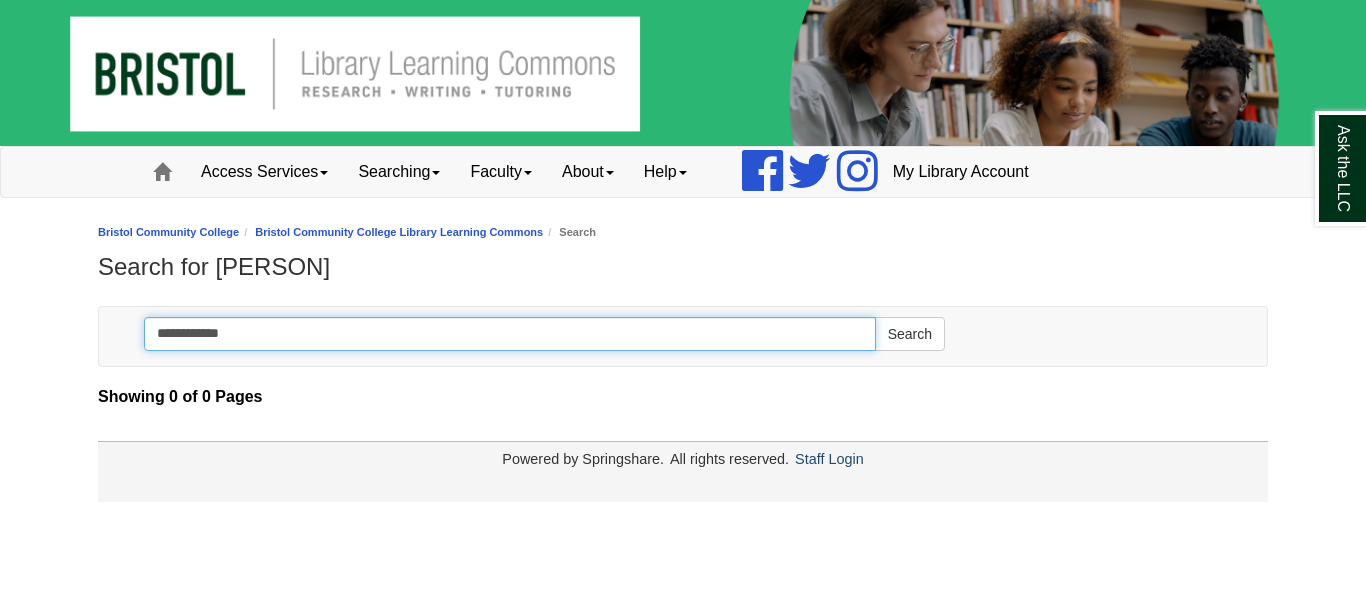 click on "Search" at bounding box center (910, 334) 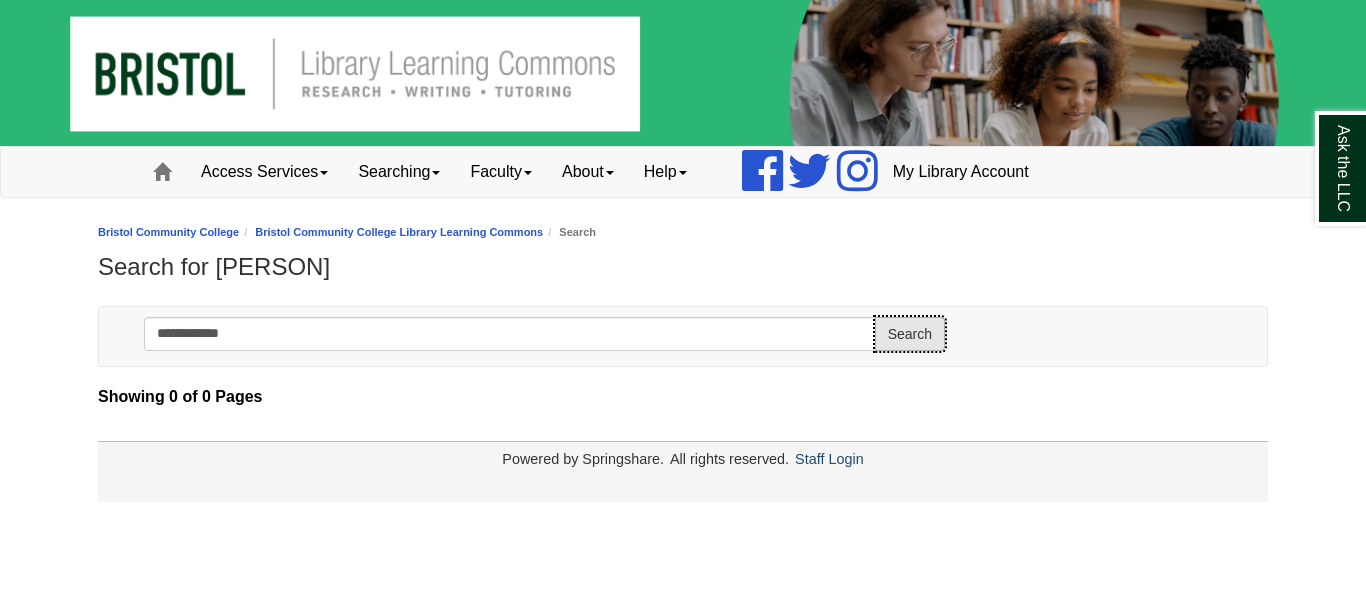 click on "Search" at bounding box center [910, 334] 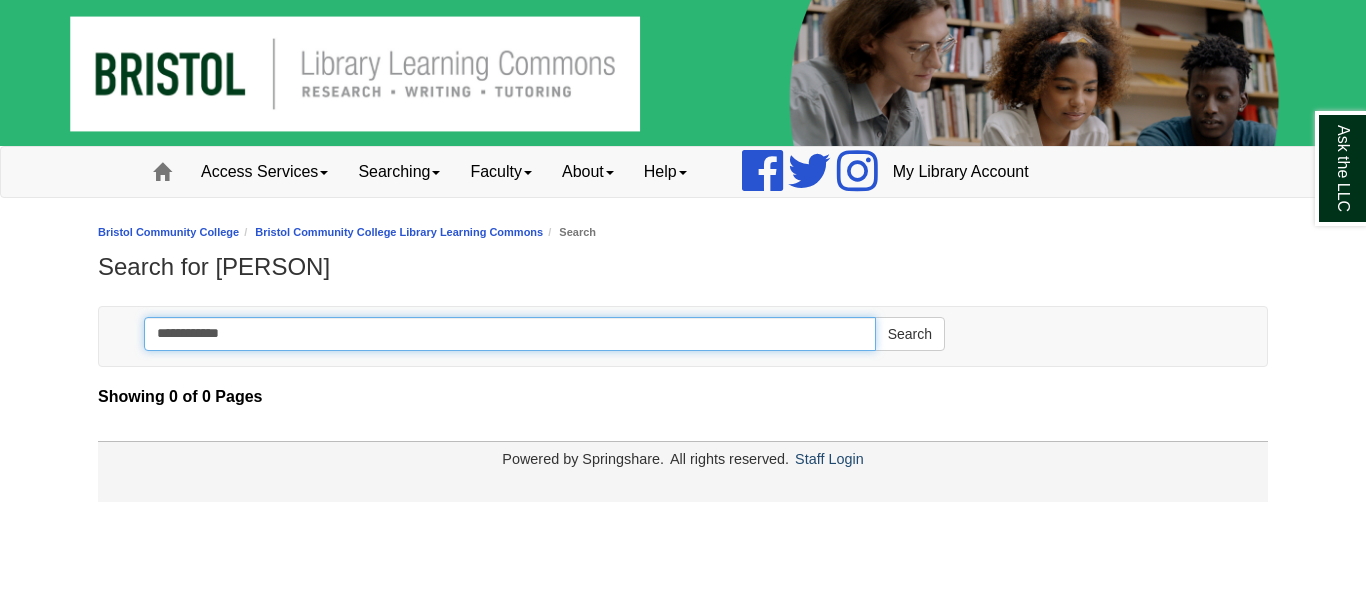 click on "**********" at bounding box center [510, 334] 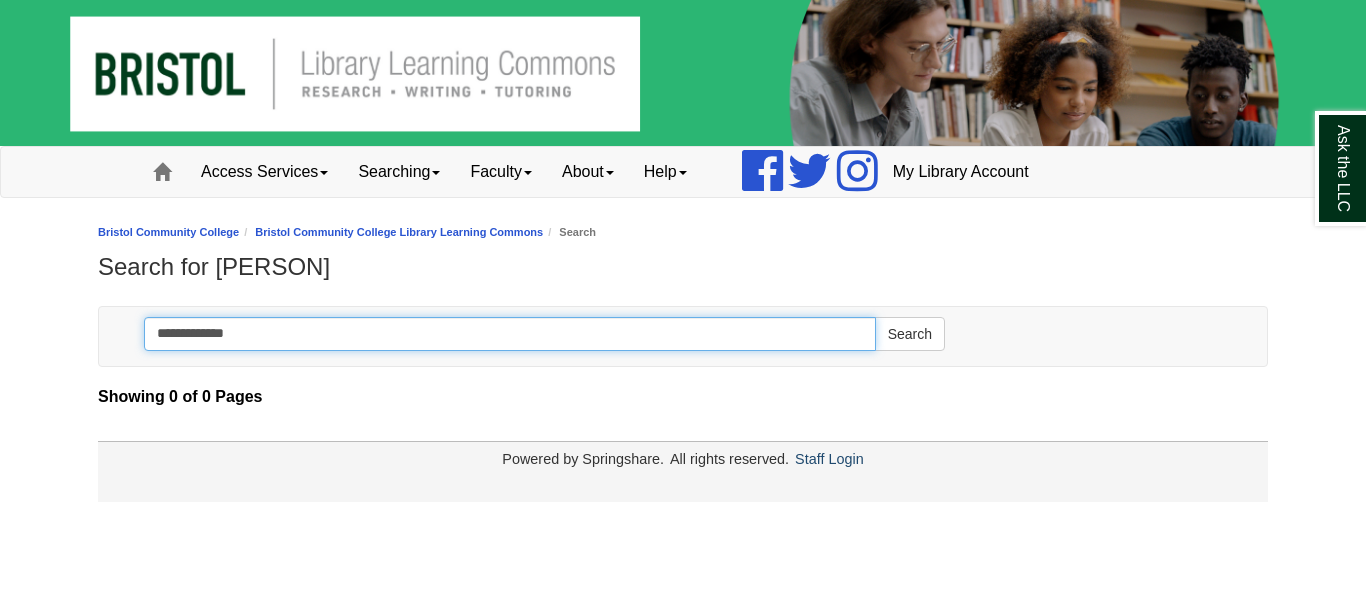 click on "Search" at bounding box center [910, 334] 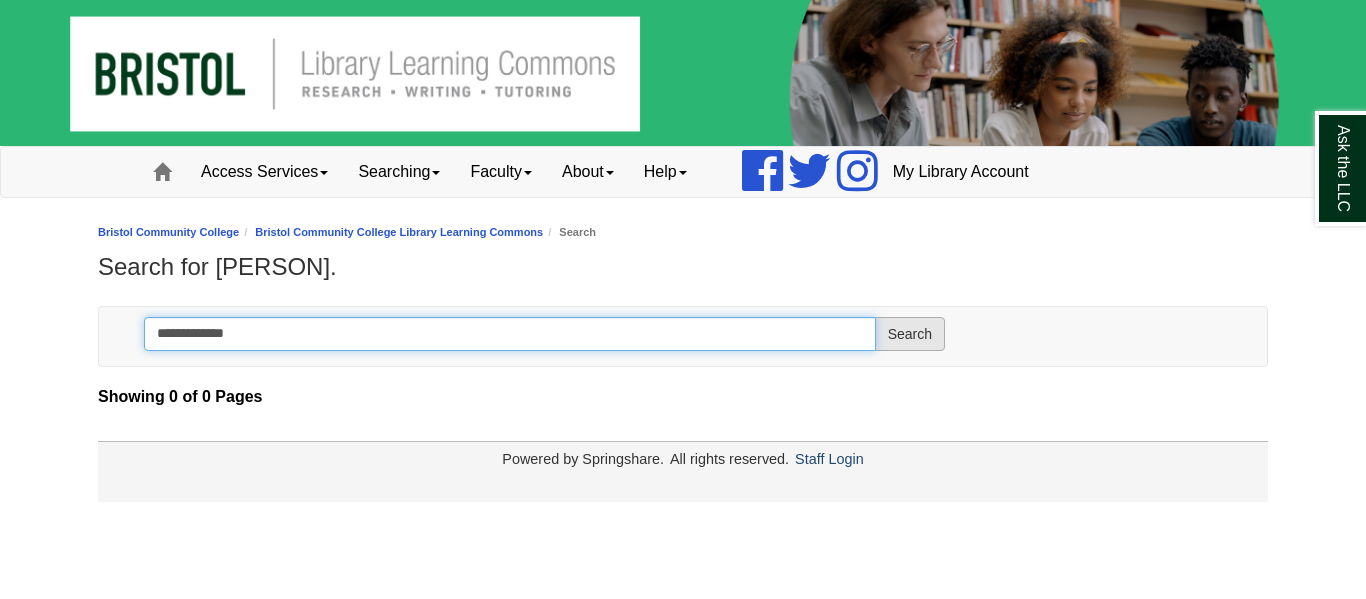 type on "**********" 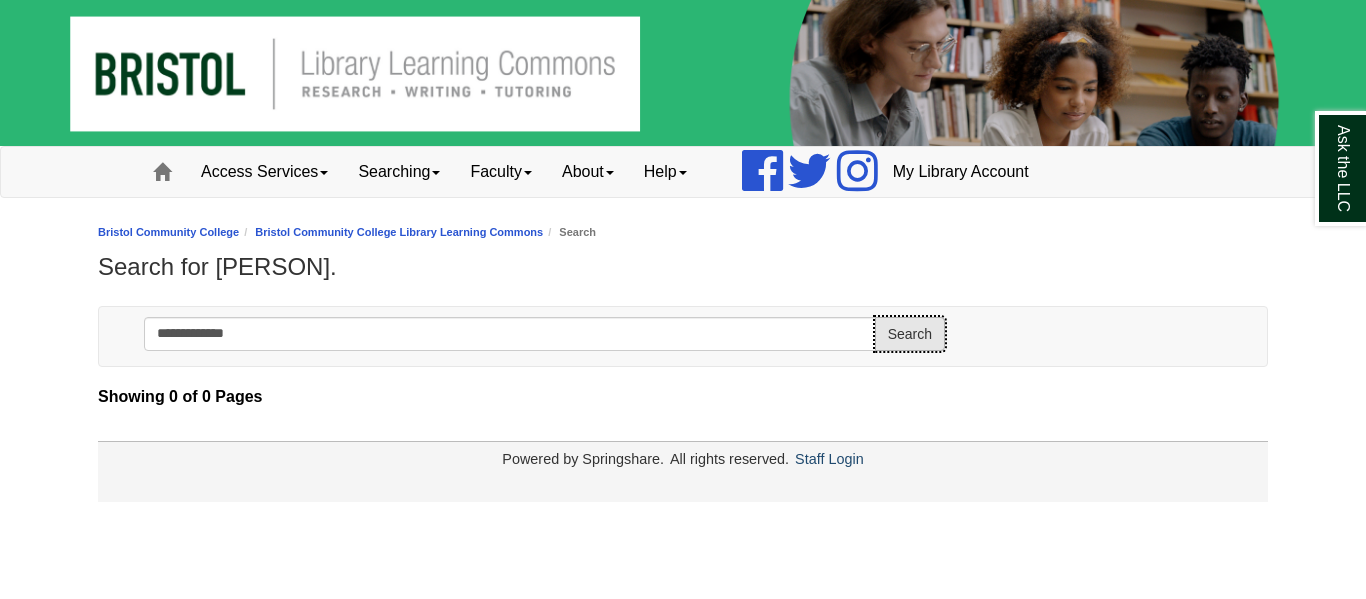 click on "Search" at bounding box center (910, 334) 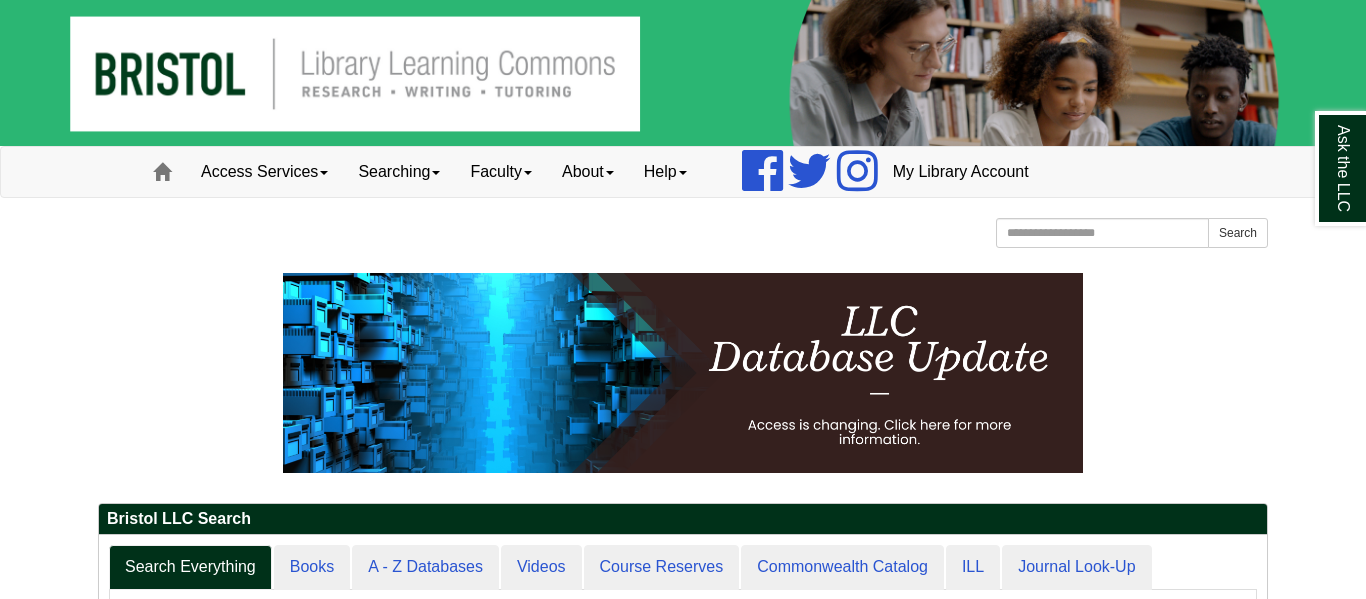 scroll, scrollTop: 0, scrollLeft: 0, axis: both 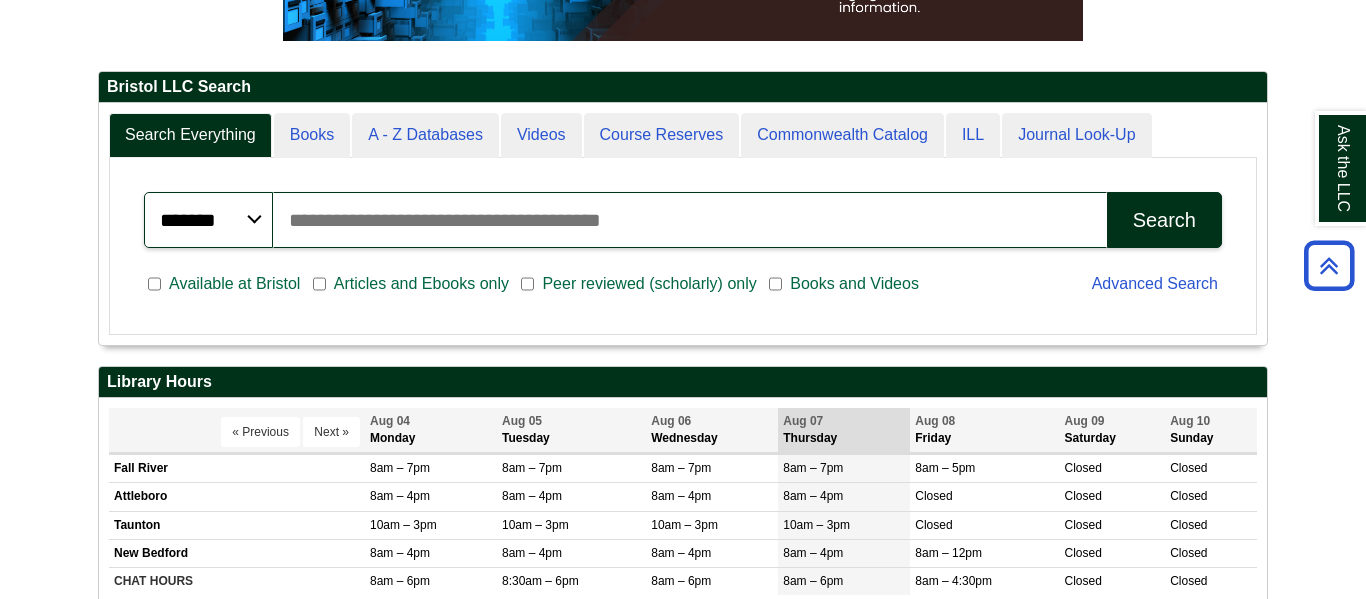 click on "Search articles, books, journals & more" at bounding box center [690, 220] 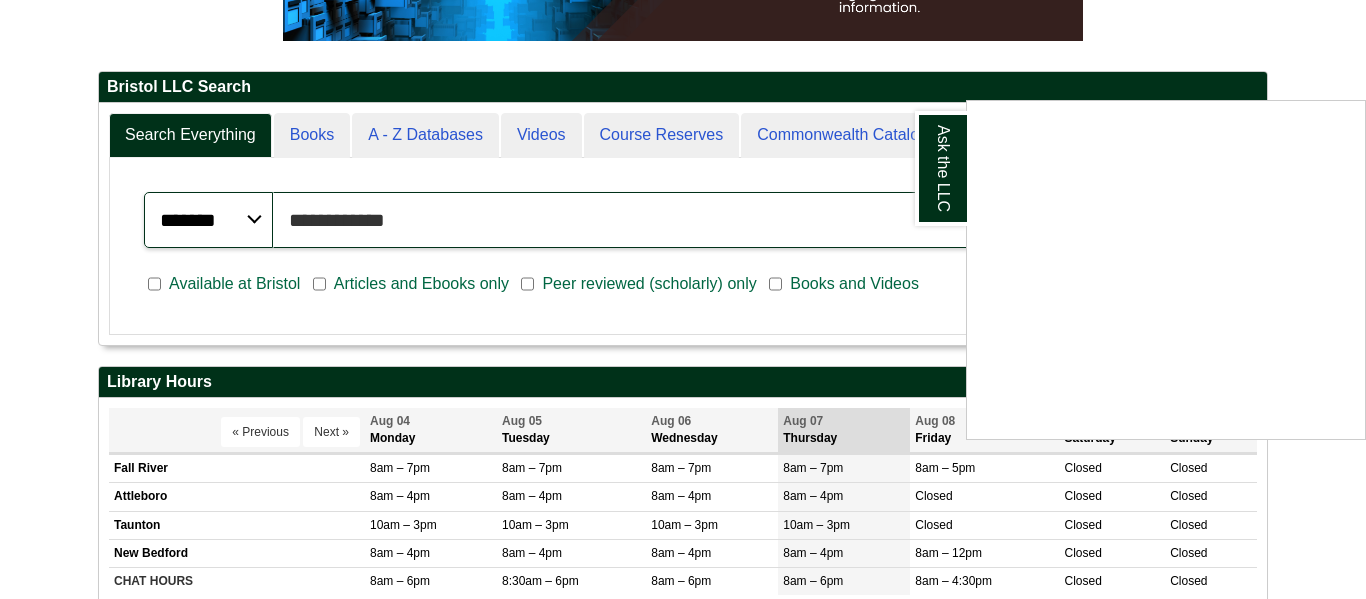 type on "**********" 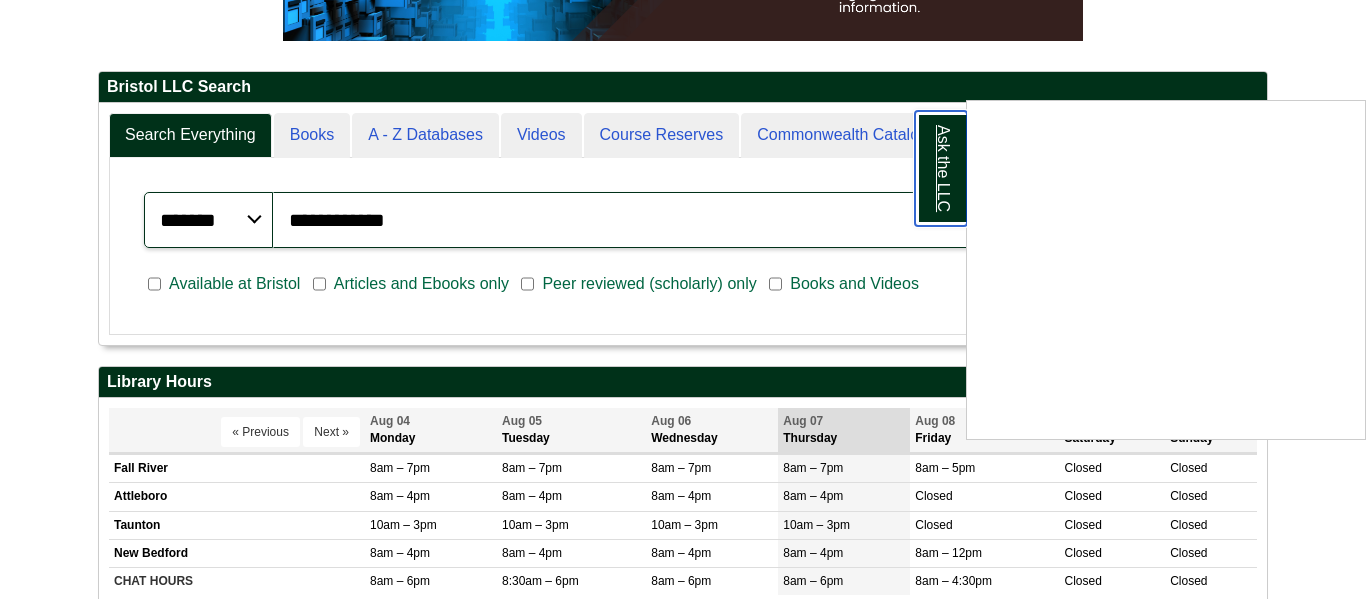 click on "Ask the LLC" at bounding box center (941, 168) 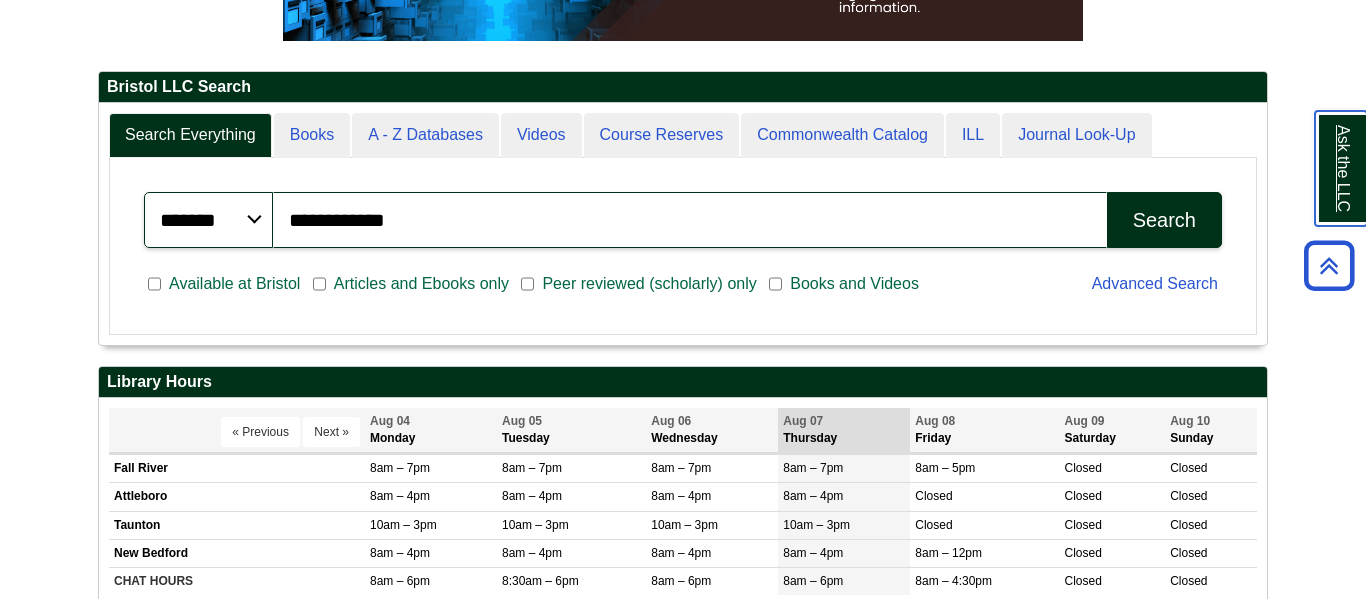 scroll, scrollTop: 10, scrollLeft: 10, axis: both 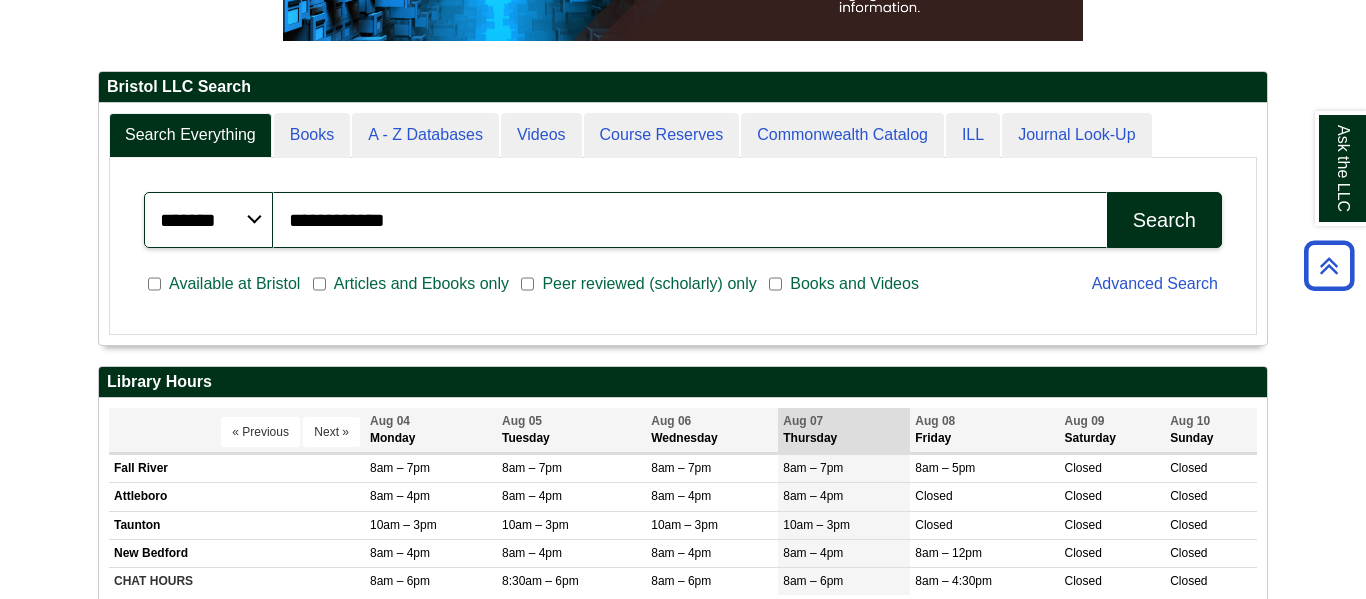 click on "Search" at bounding box center [1164, 220] 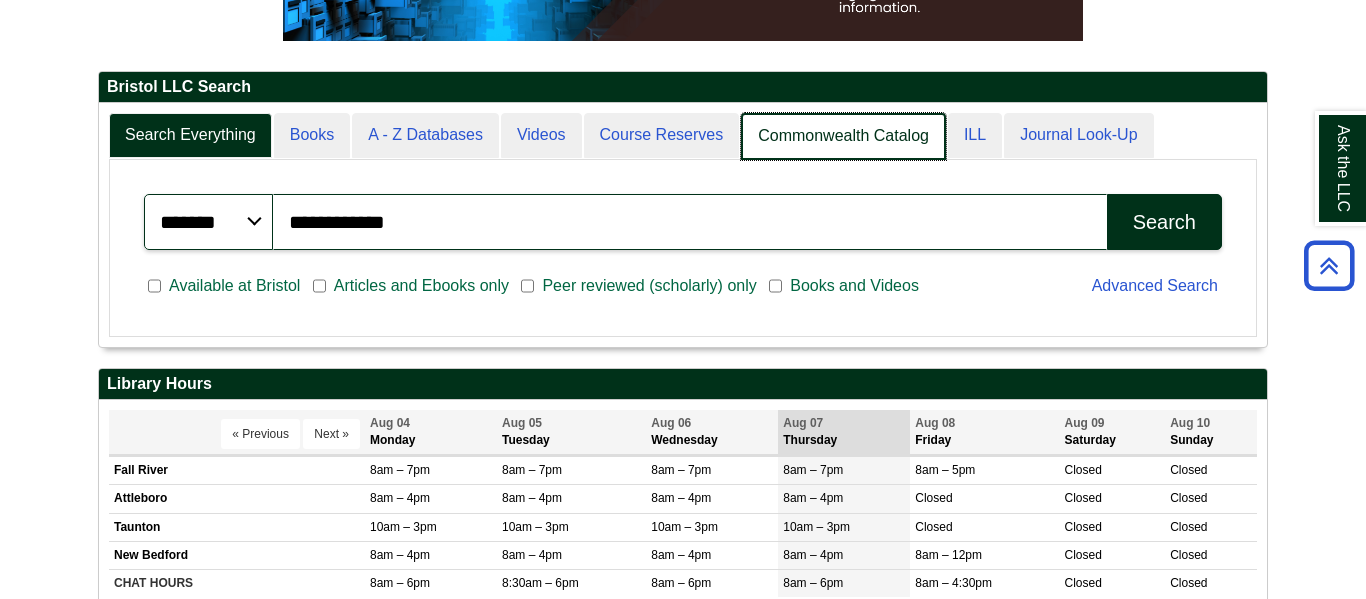 scroll, scrollTop: 10, scrollLeft: 10, axis: both 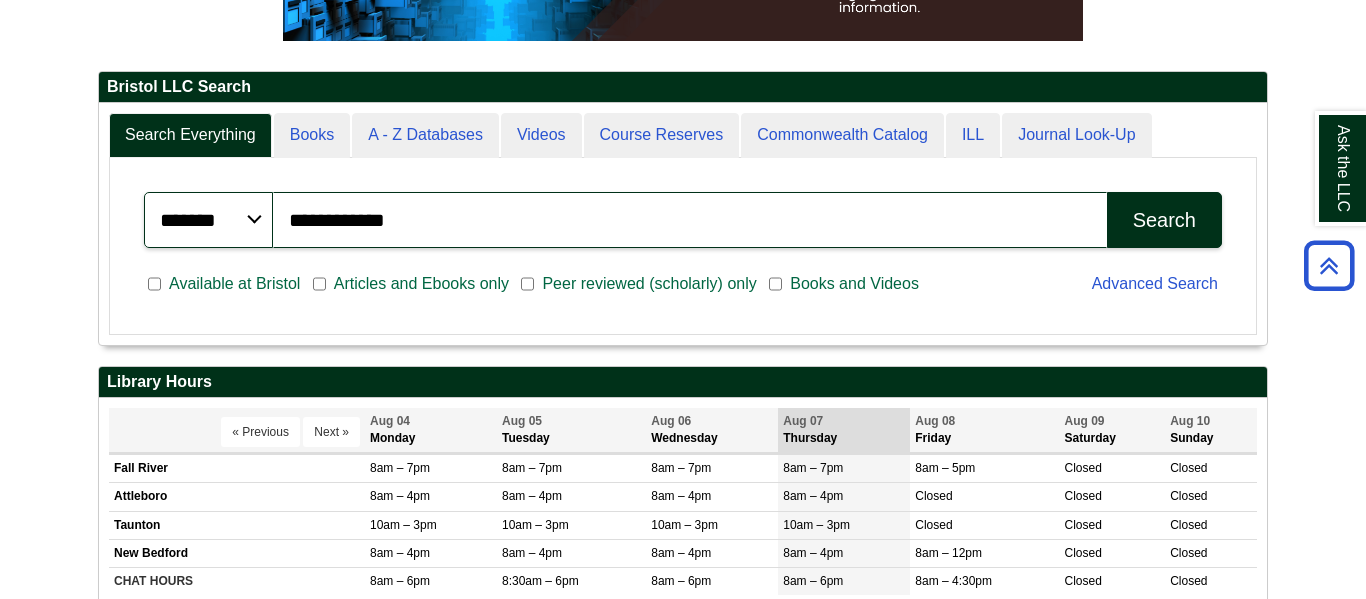 click on "Search" at bounding box center [1164, 220] 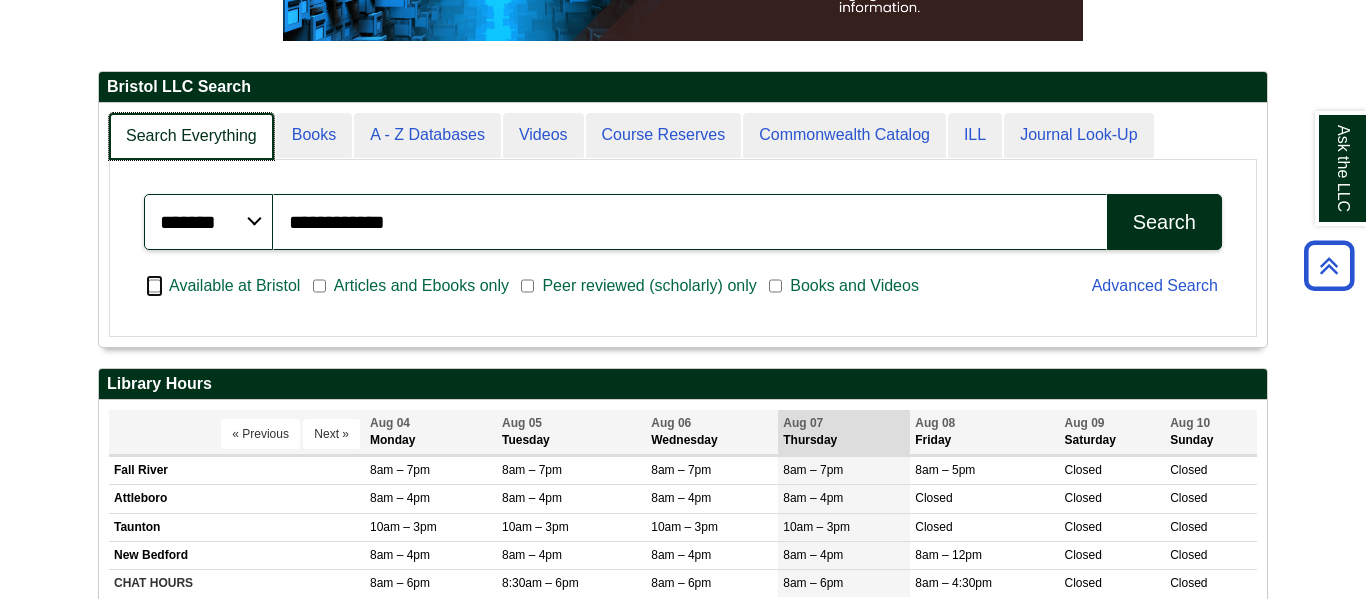 scroll, scrollTop: 10, scrollLeft: 10, axis: both 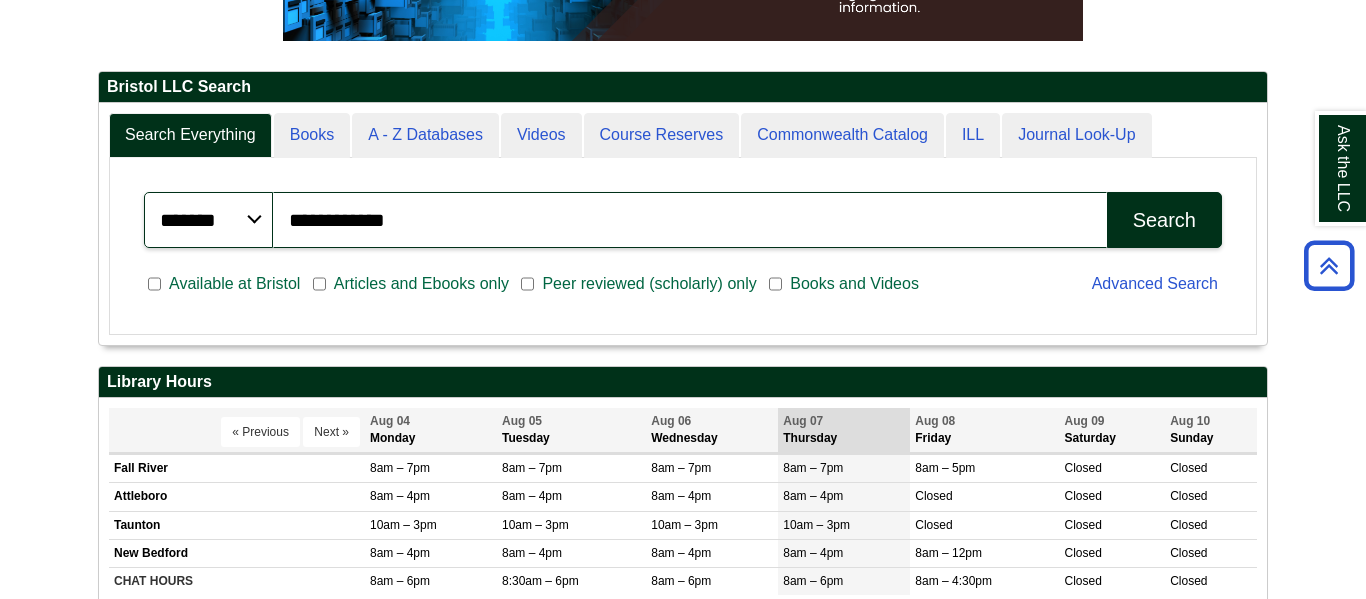 click on "Search" at bounding box center (1164, 220) 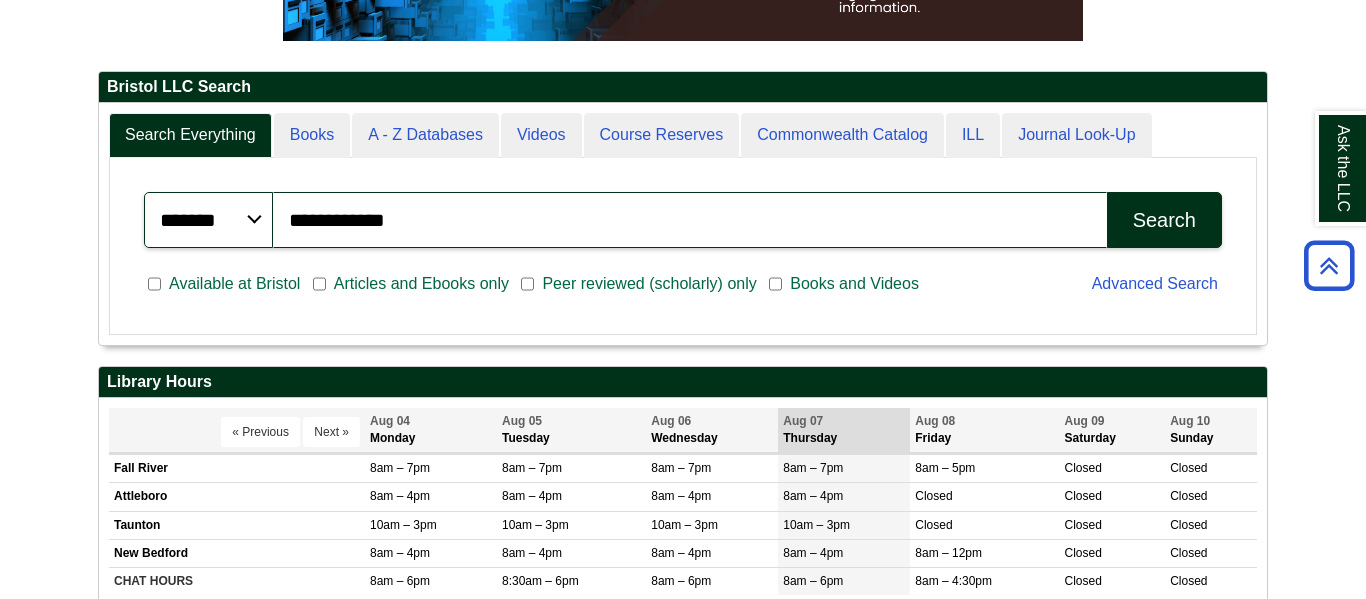 click on "Search" at bounding box center (1164, 220) 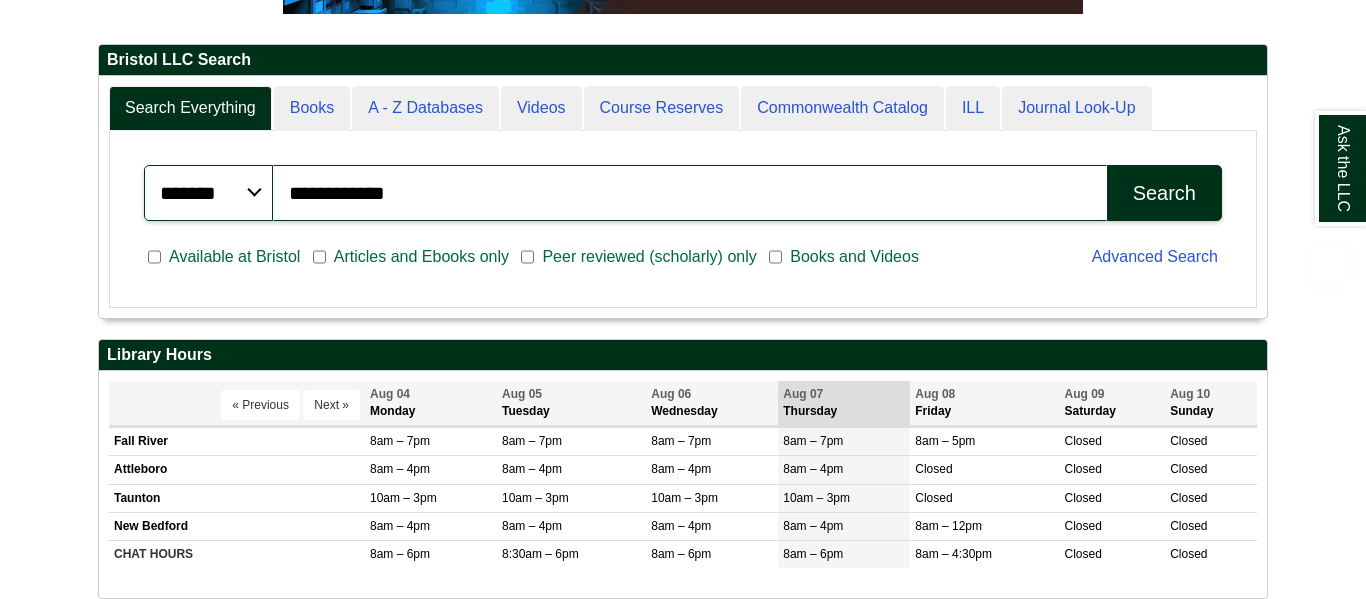 scroll, scrollTop: 468, scrollLeft: 0, axis: vertical 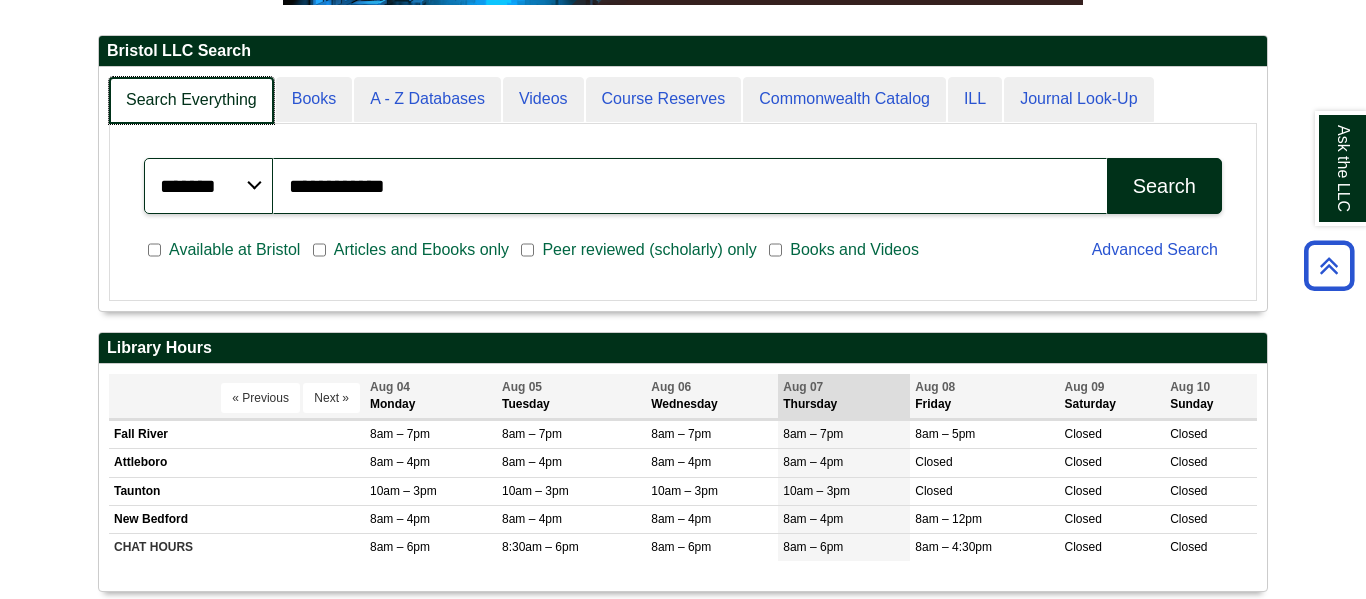 click on "Search Everything" at bounding box center [191, 100] 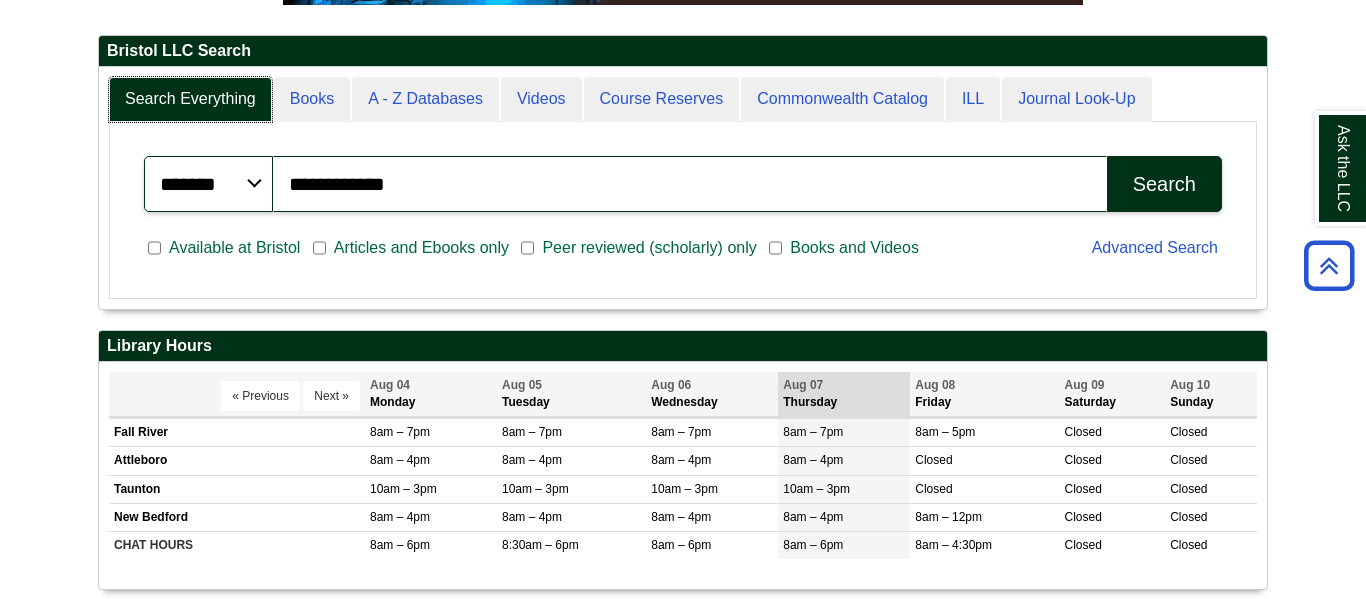 scroll, scrollTop: 240, scrollLeft: 1168, axis: both 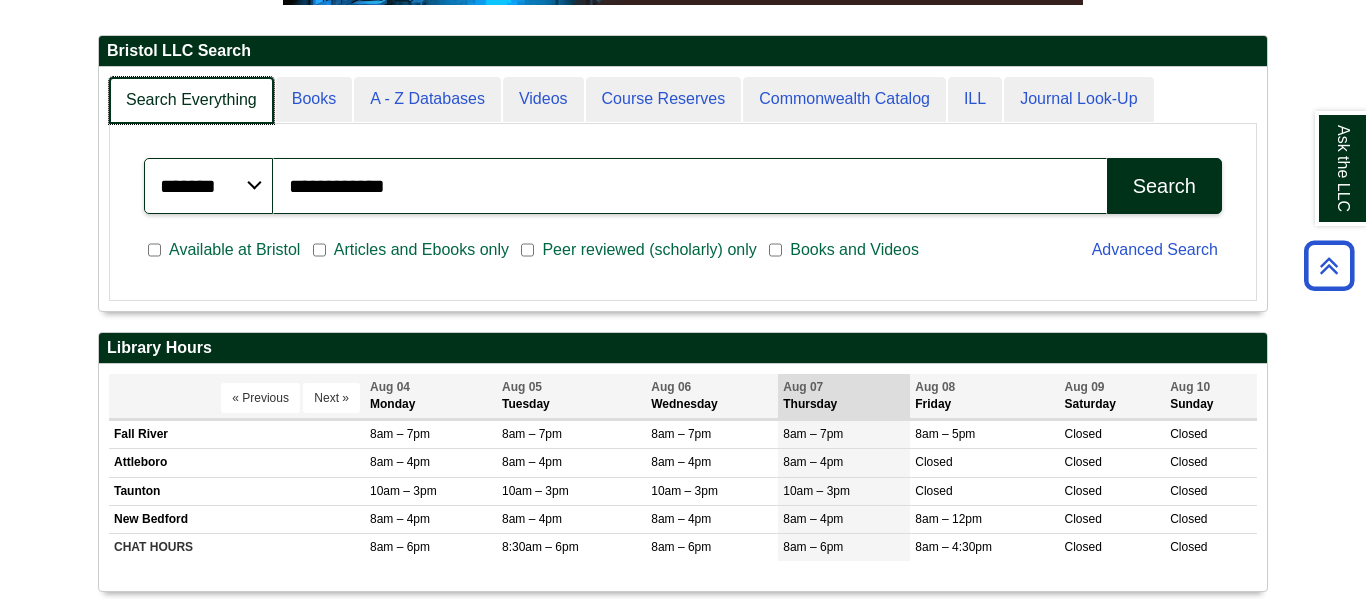 click on "Search Everything" at bounding box center [191, 100] 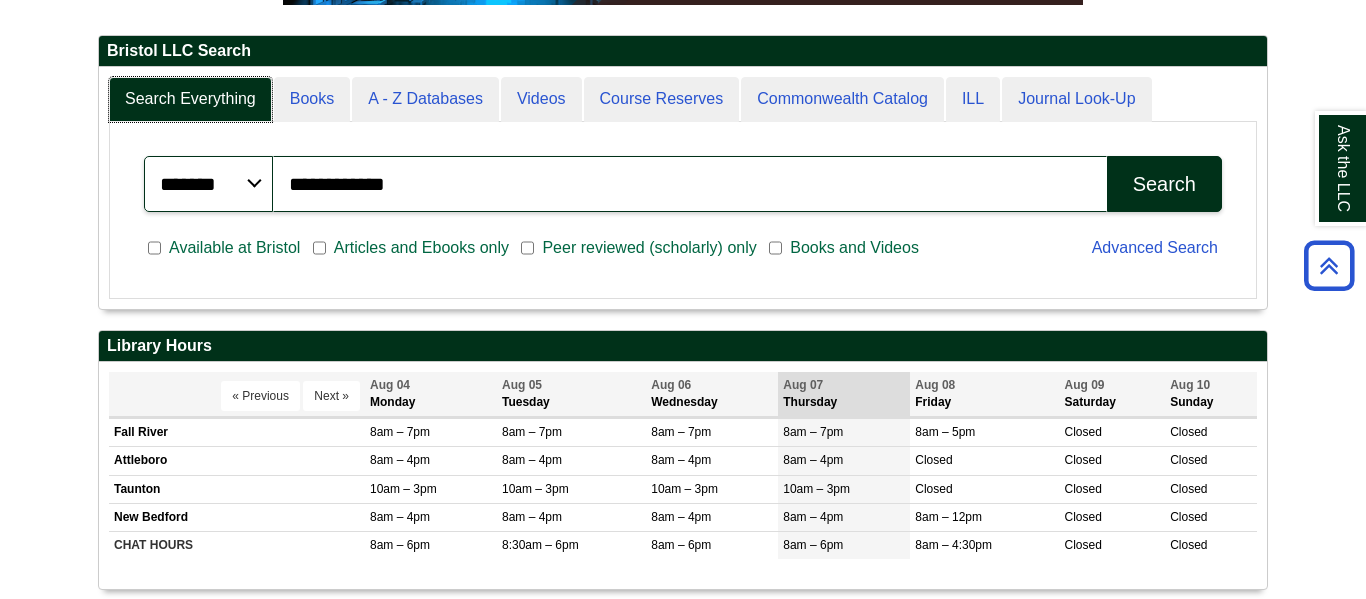scroll, scrollTop: 240, scrollLeft: 1168, axis: both 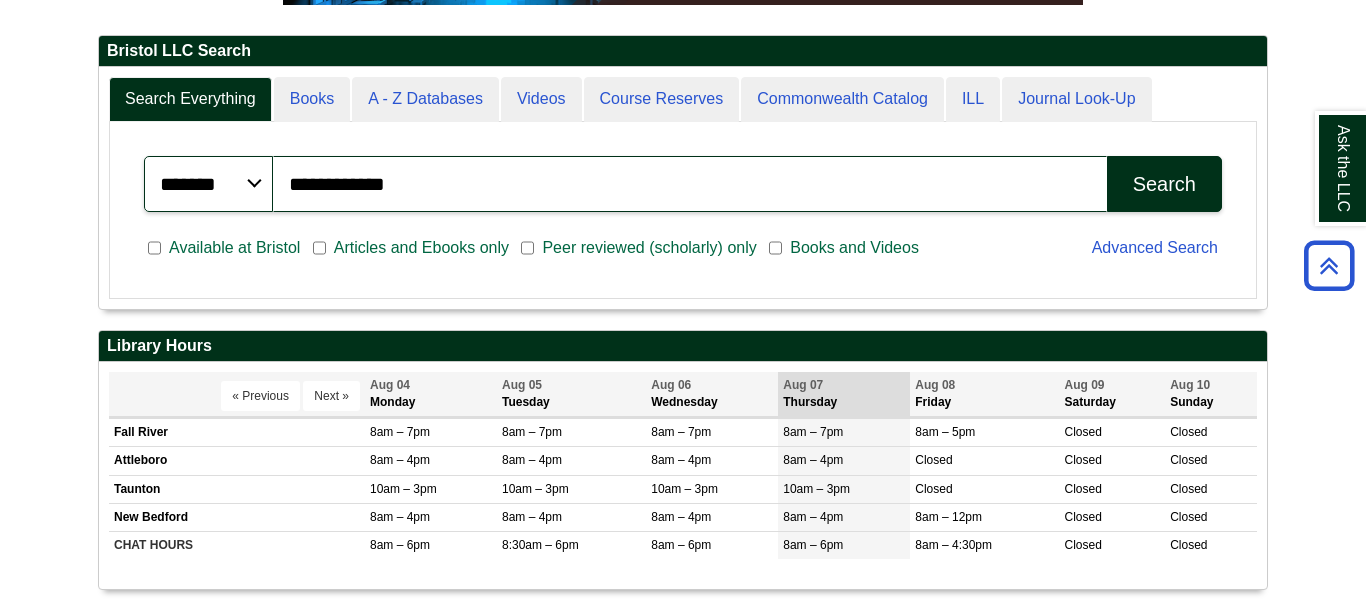 click on "*******
*****
******" at bounding box center [208, 184] 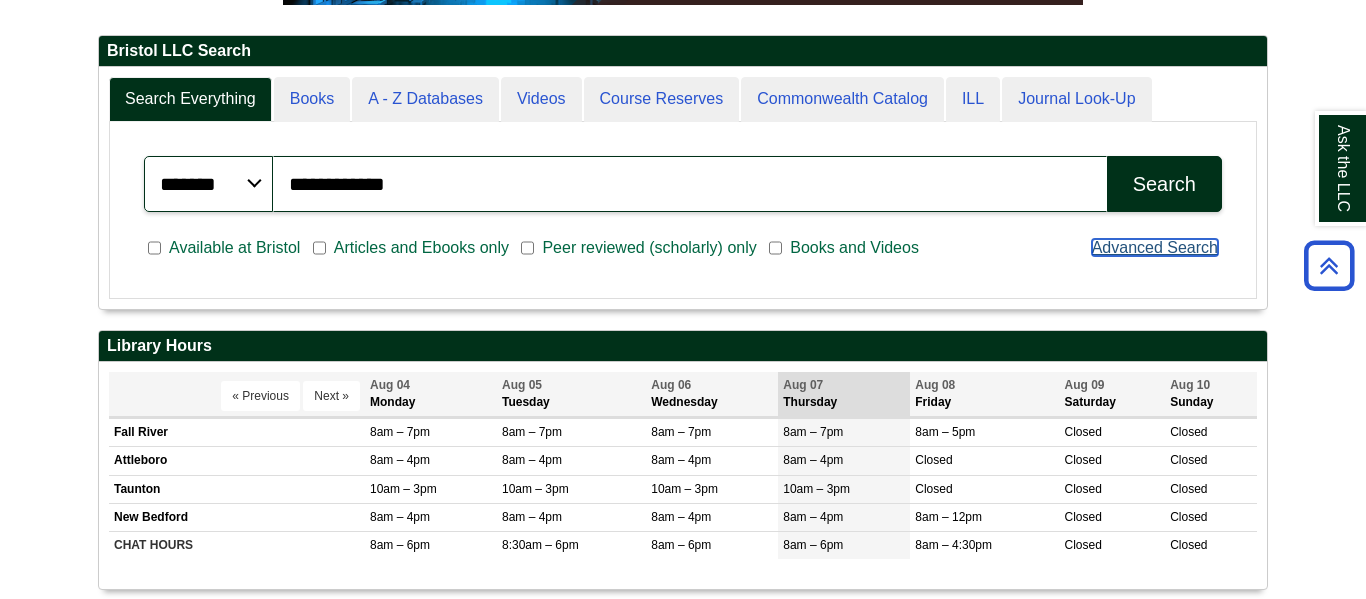 click on "Advanced Search" at bounding box center [1155, 247] 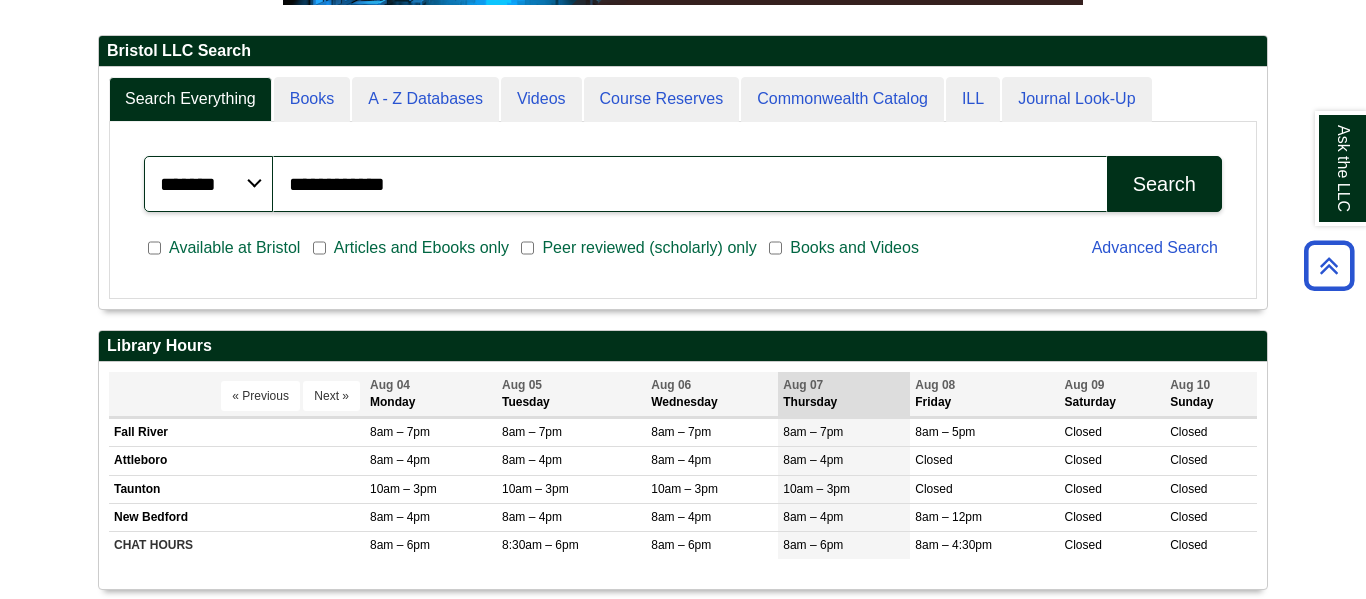 click on "Search" at bounding box center (1164, 184) 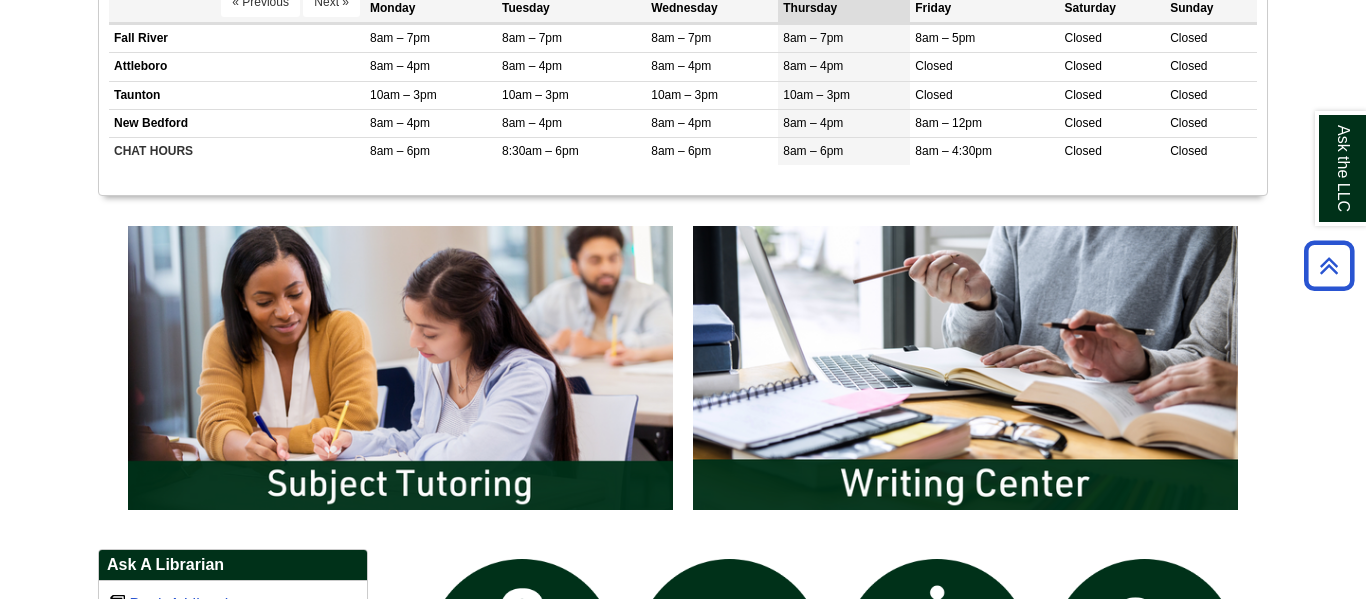 scroll, scrollTop: 0, scrollLeft: 0, axis: both 